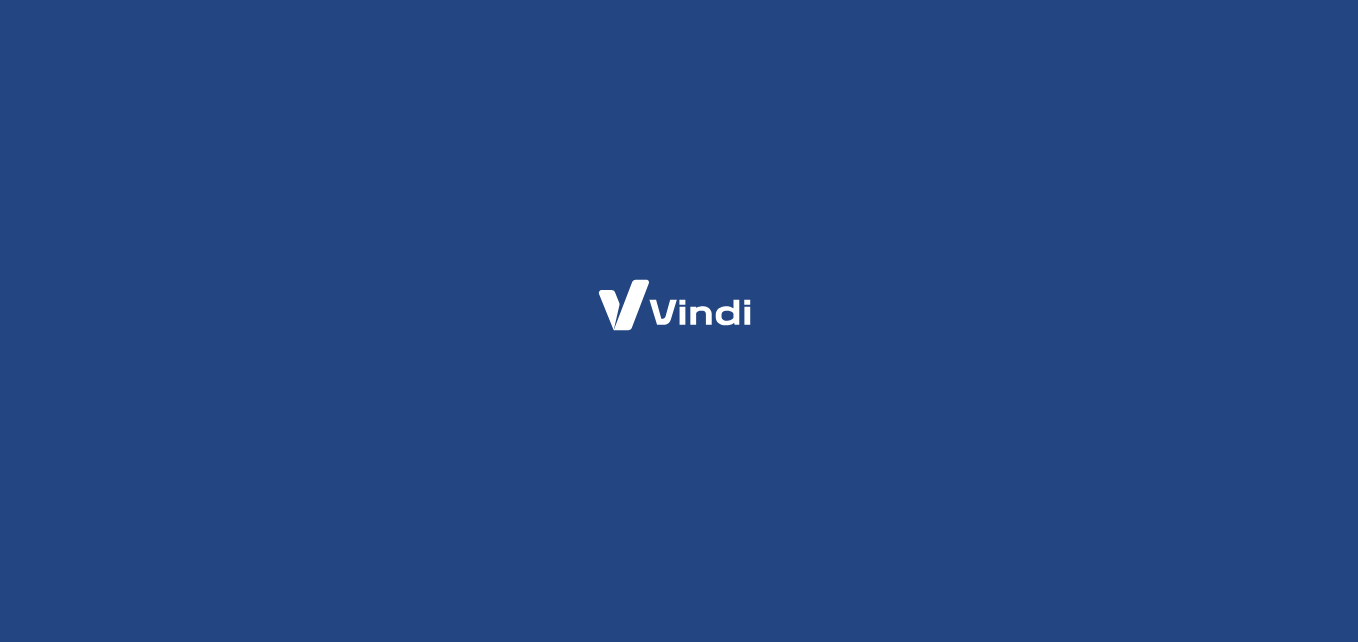 scroll, scrollTop: 0, scrollLeft: 0, axis: both 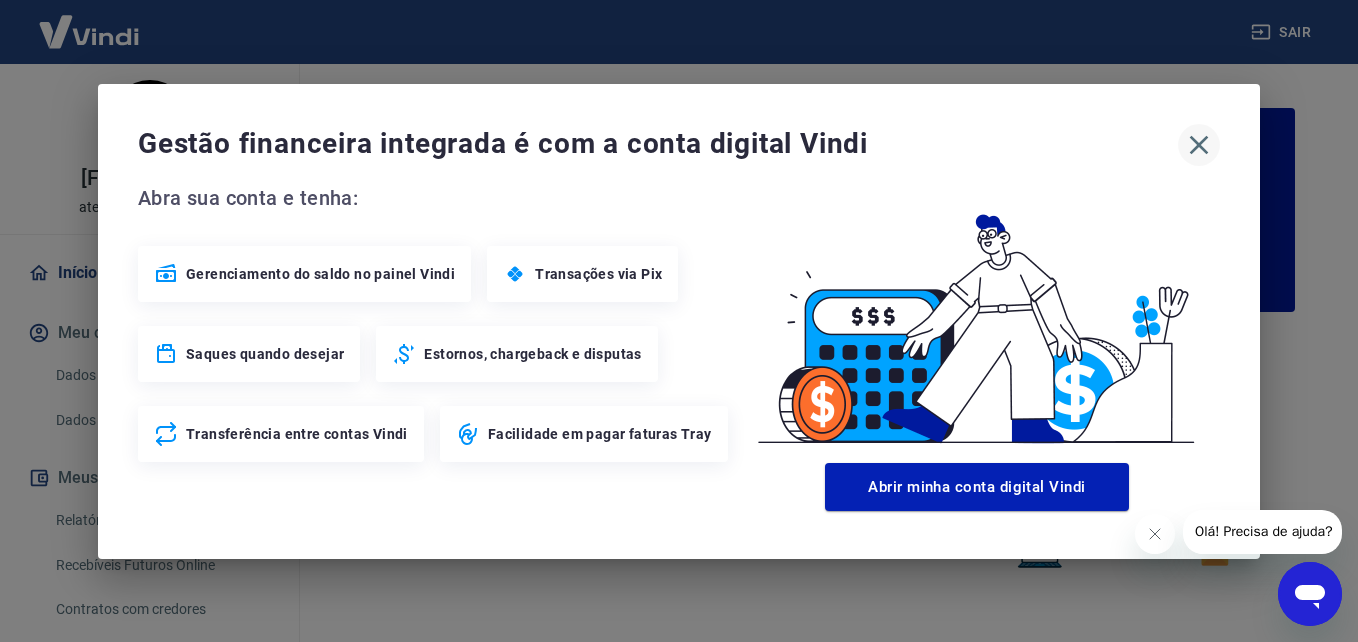 click 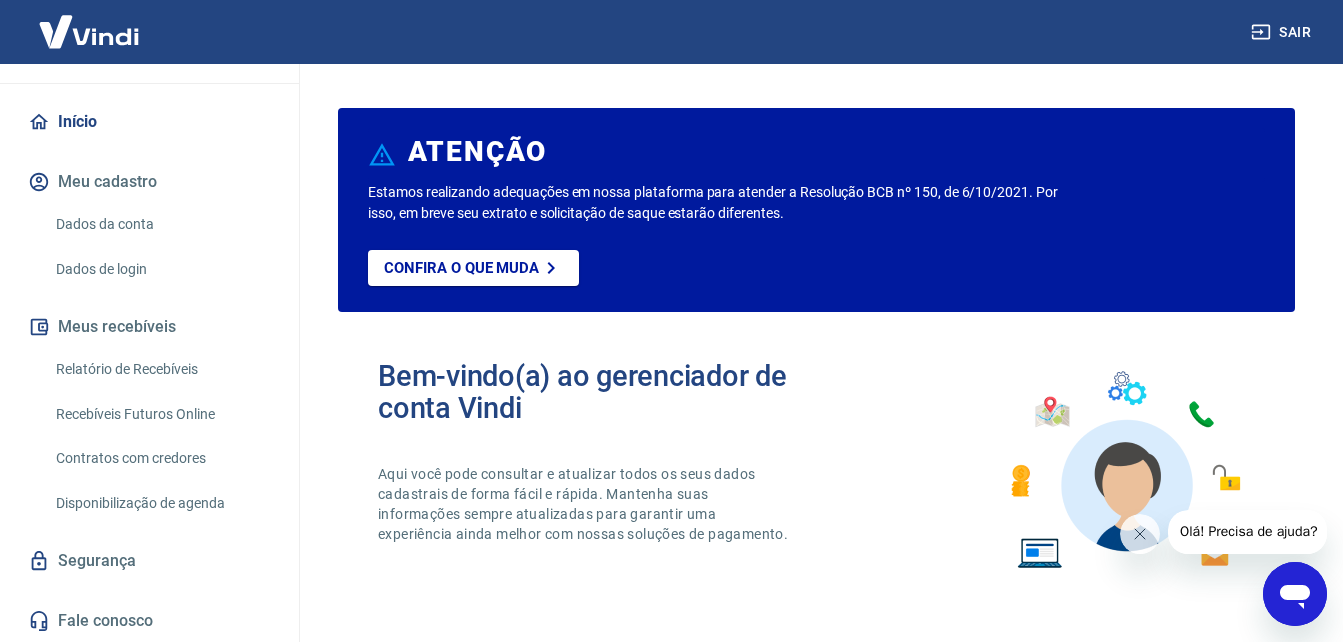 scroll, scrollTop: 152, scrollLeft: 0, axis: vertical 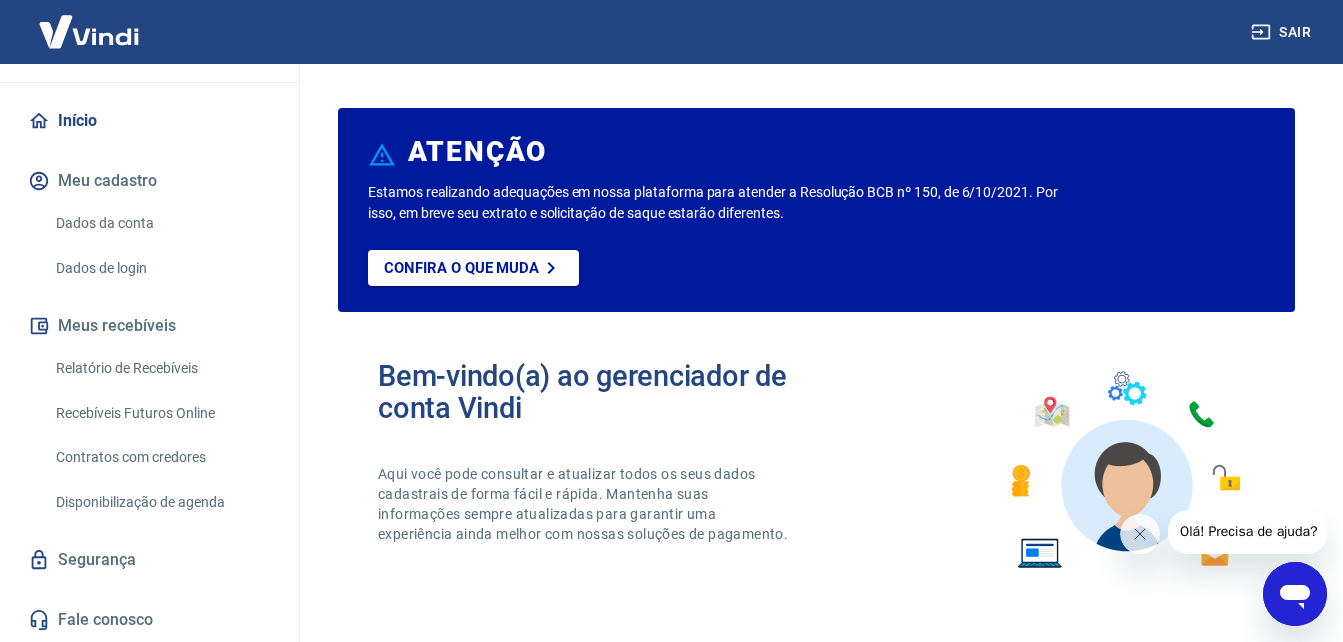 click on "Recebíveis Futuros Online" at bounding box center [161, 413] 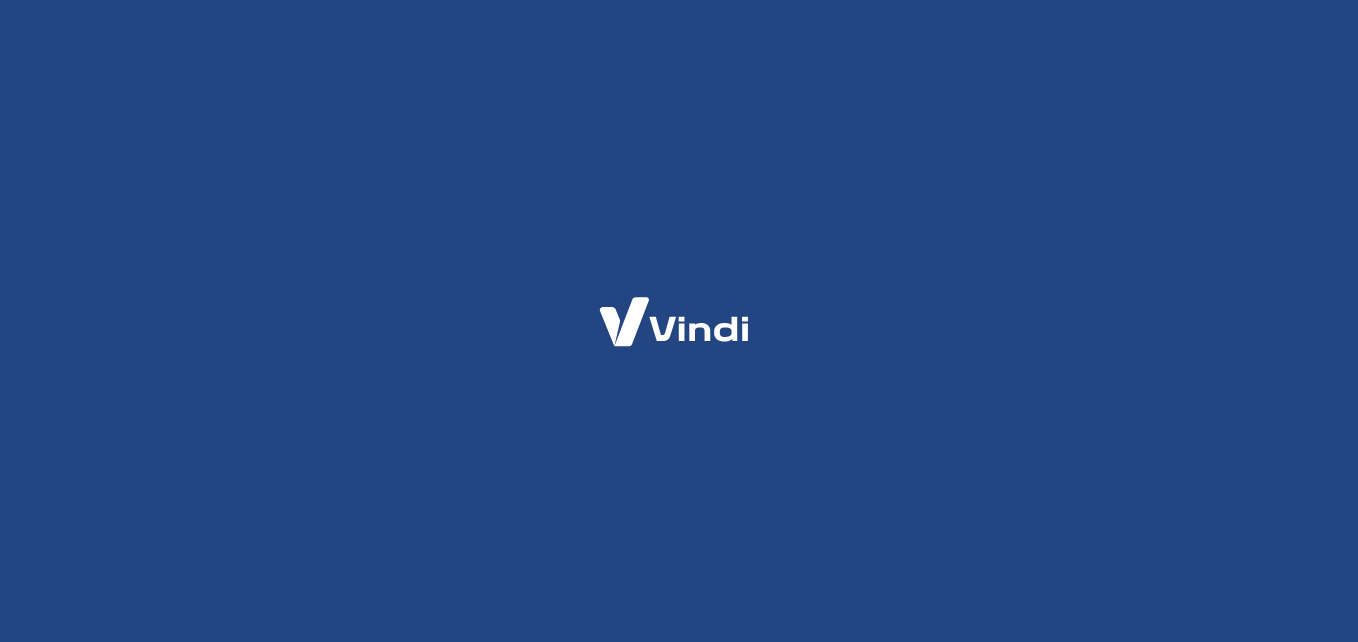 scroll, scrollTop: 0, scrollLeft: 0, axis: both 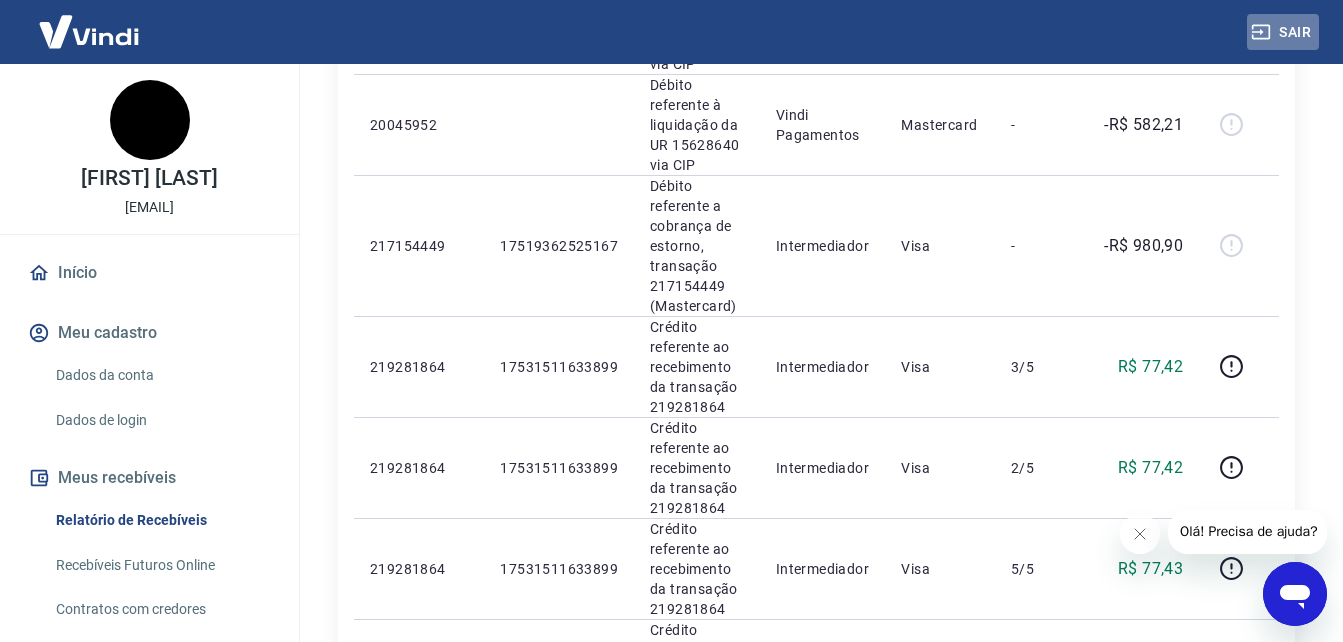 click 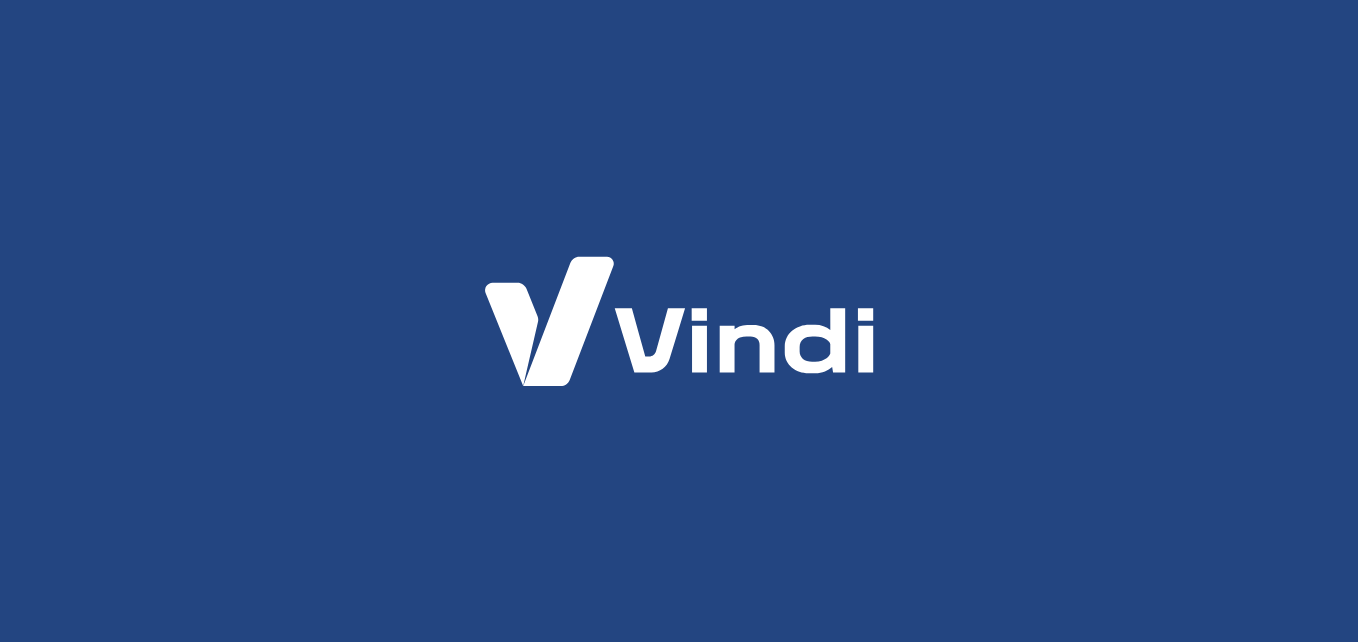 scroll, scrollTop: 0, scrollLeft: 0, axis: both 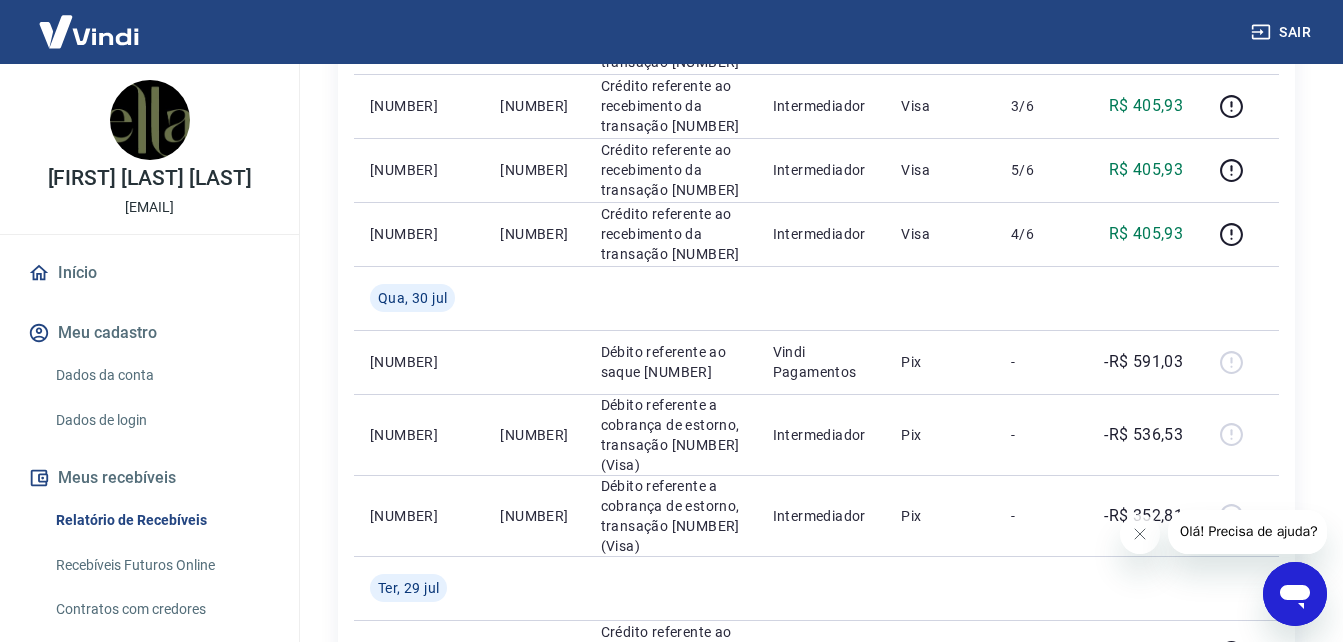 click on "Recebíveis Futuros Online" at bounding box center [161, 565] 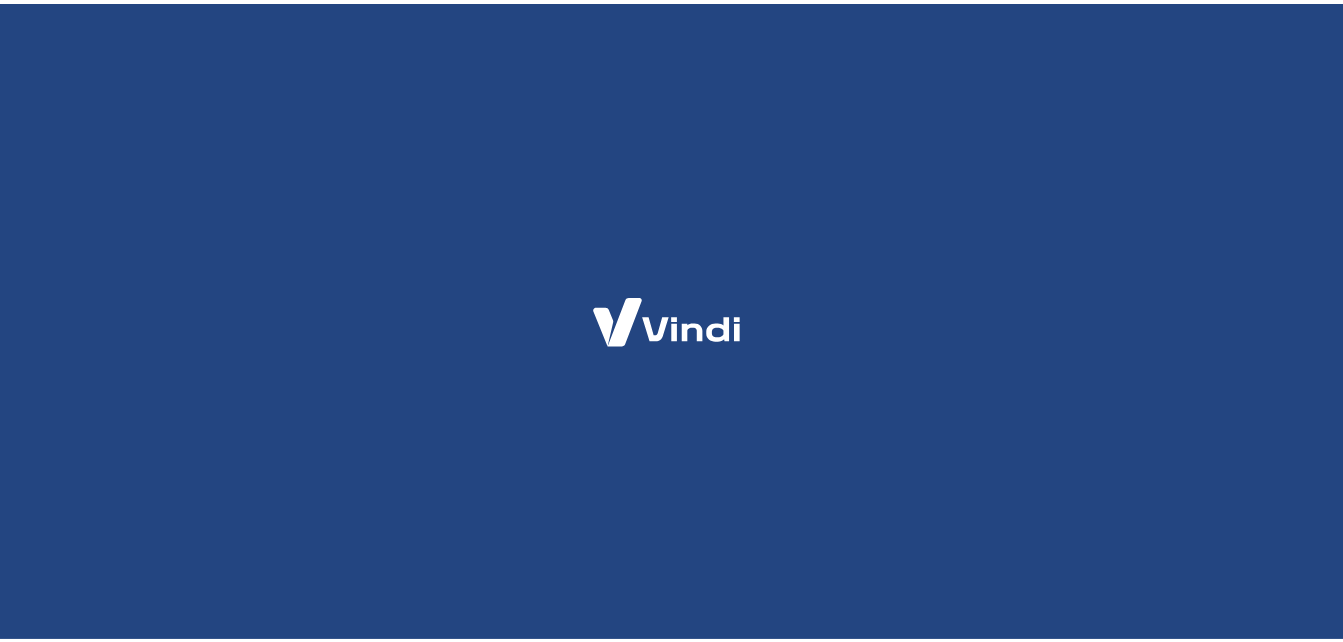scroll, scrollTop: 0, scrollLeft: 0, axis: both 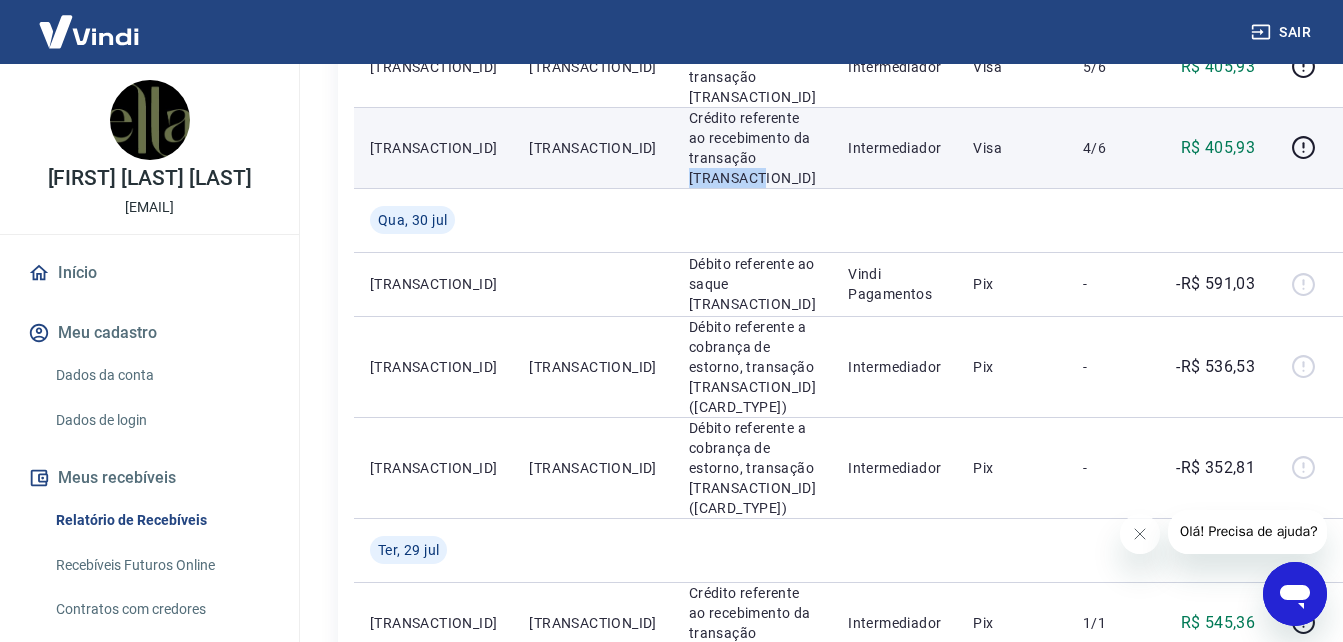 drag, startPoint x: 748, startPoint y: 354, endPoint x: 640, endPoint y: 350, distance: 108.07405 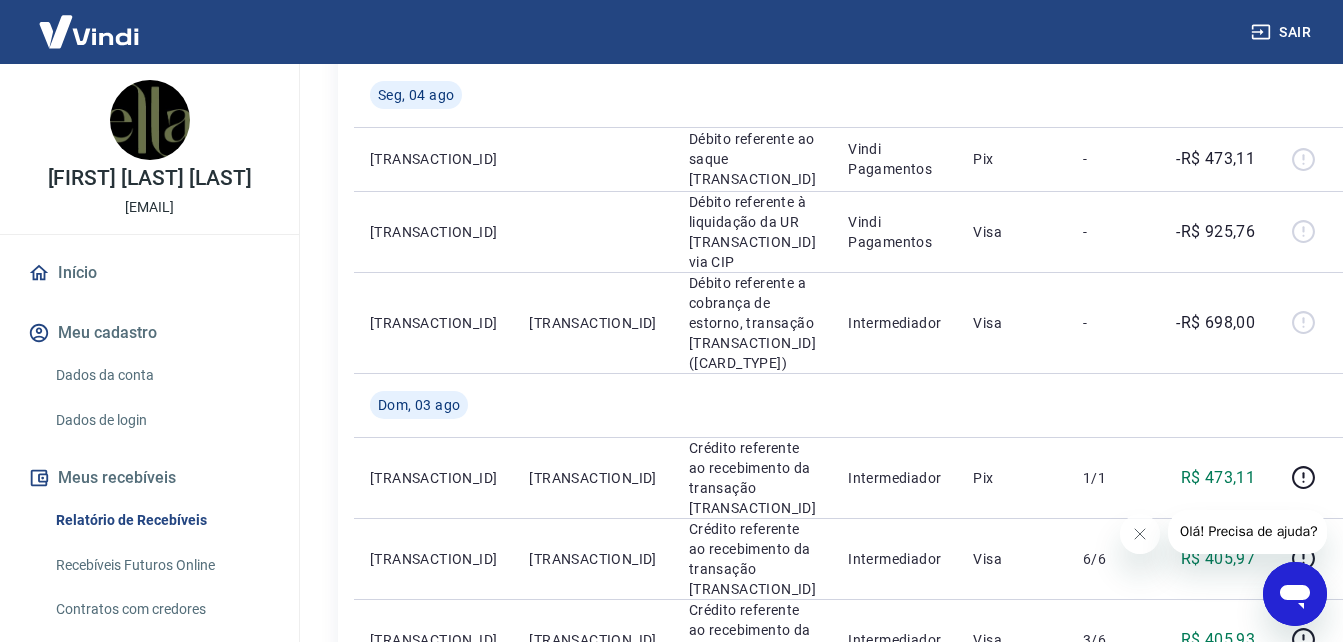 scroll, scrollTop: 300, scrollLeft: 0, axis: vertical 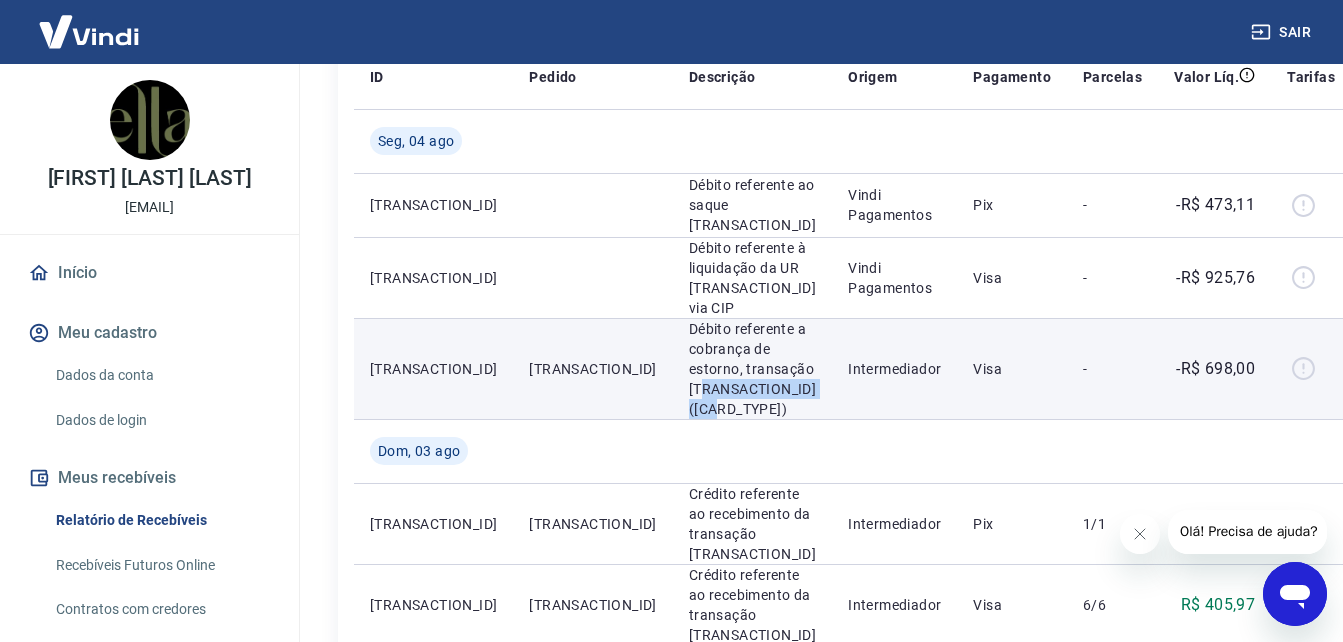 drag, startPoint x: 728, startPoint y: 476, endPoint x: 666, endPoint y: 464, distance: 63.15061 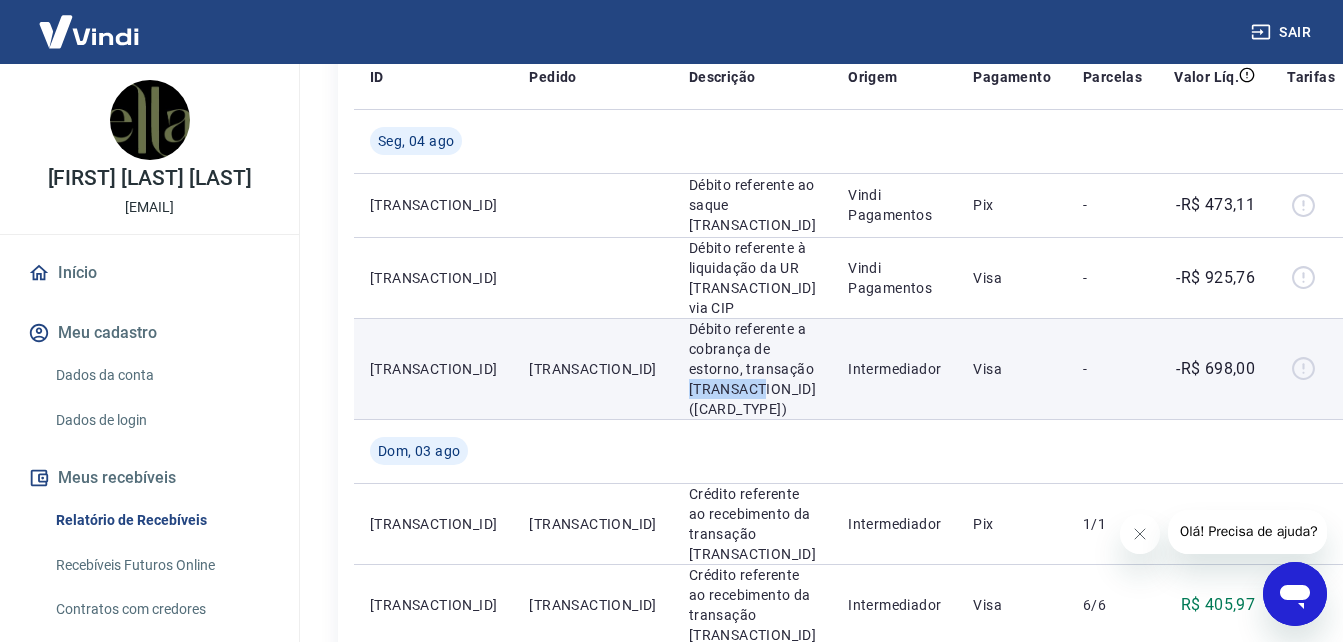 drag, startPoint x: 736, startPoint y: 458, endPoint x: 649, endPoint y: 458, distance: 87 